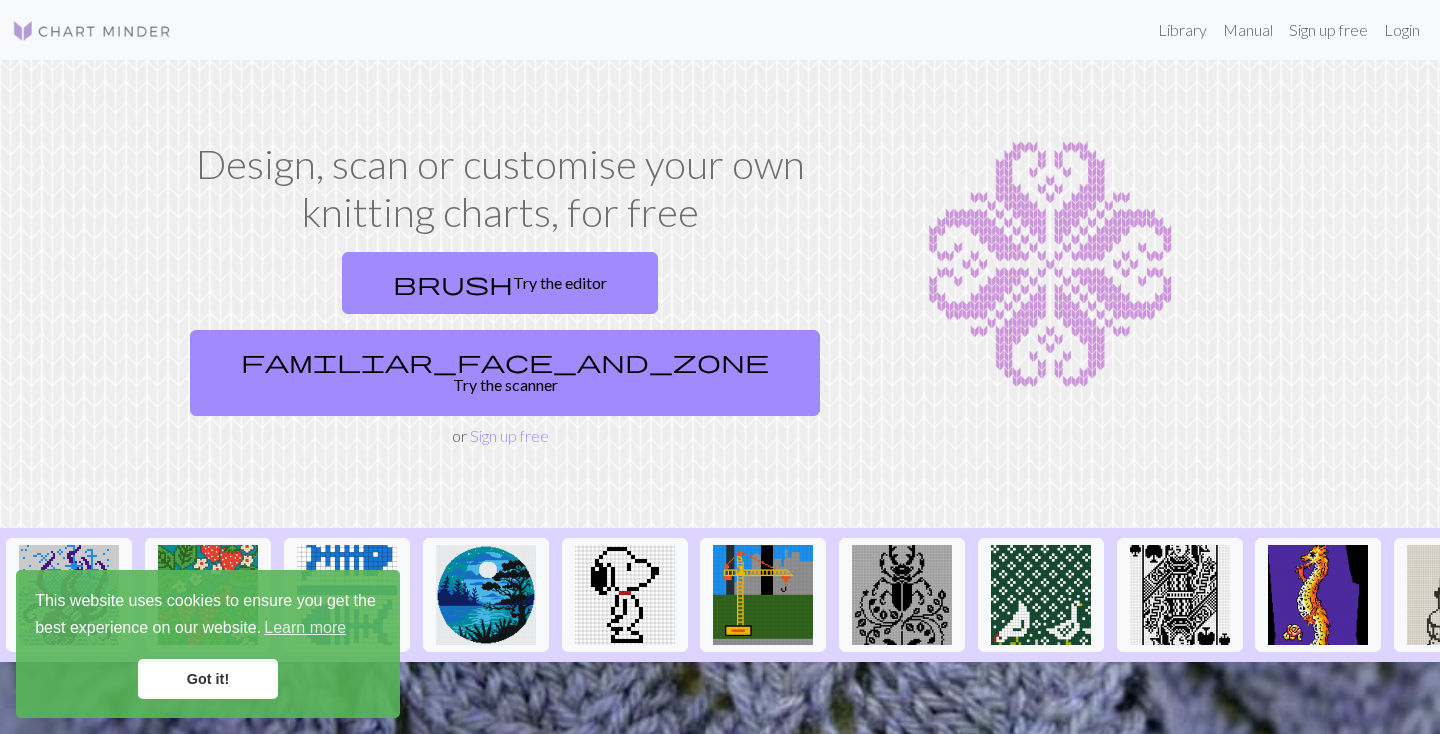scroll, scrollTop: 0, scrollLeft: 0, axis: both 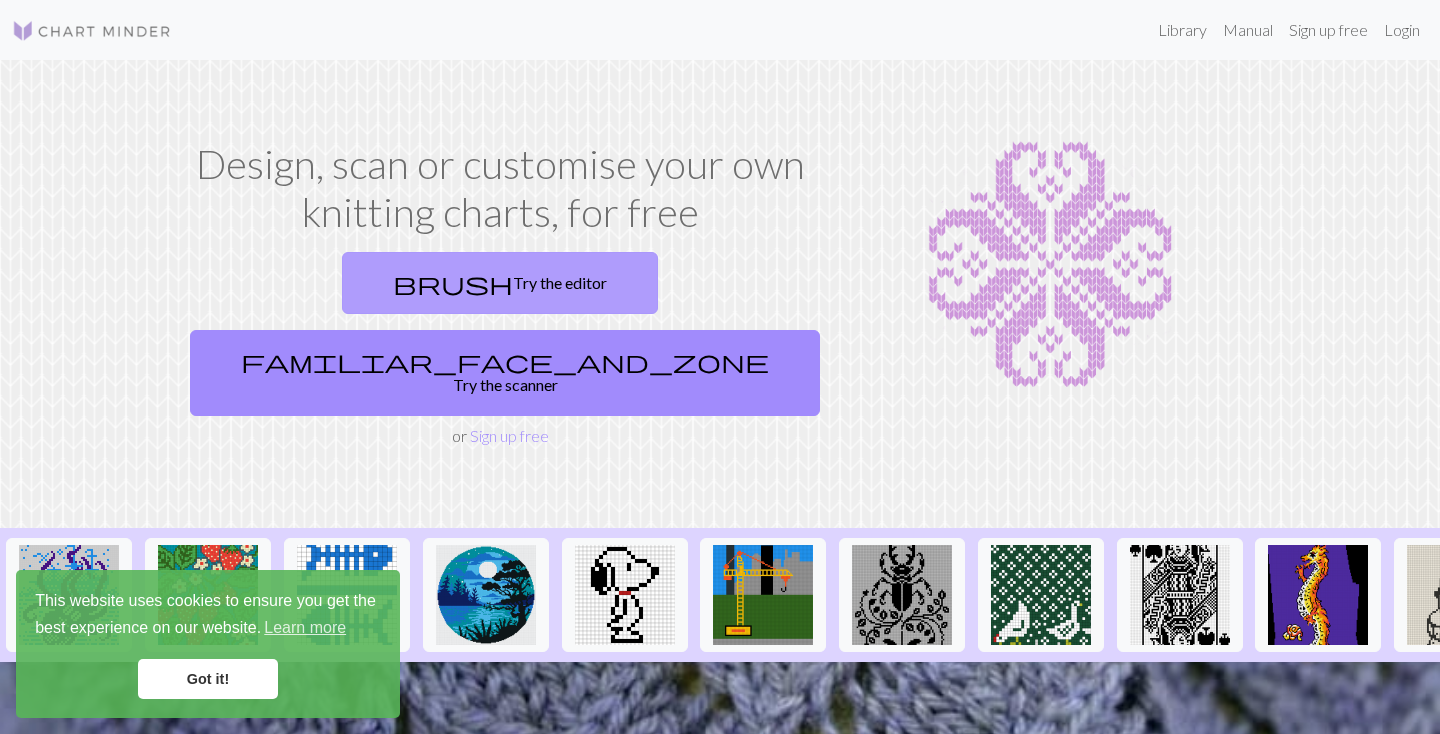 click on "brush" at bounding box center (453, 283) 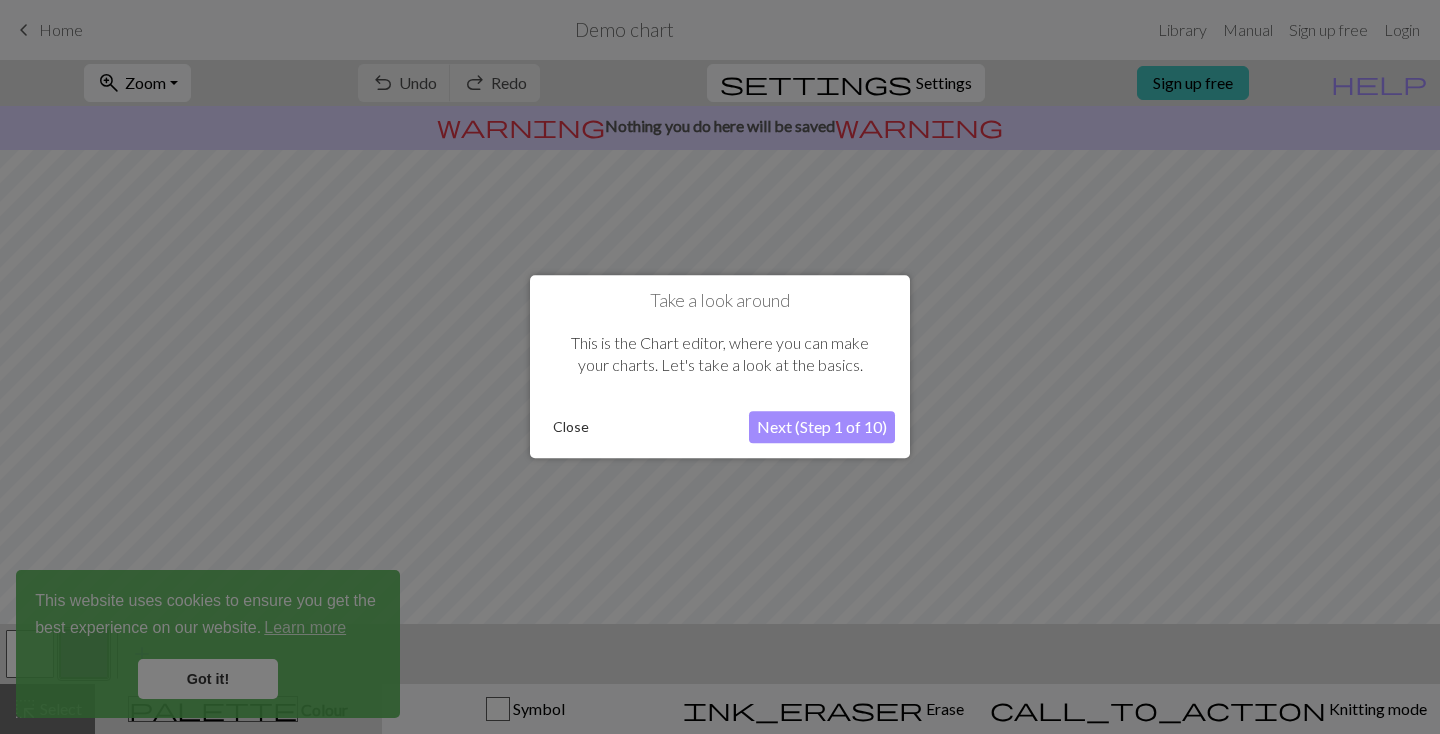 click on "Next (Step 1 of 10)" at bounding box center (822, 428) 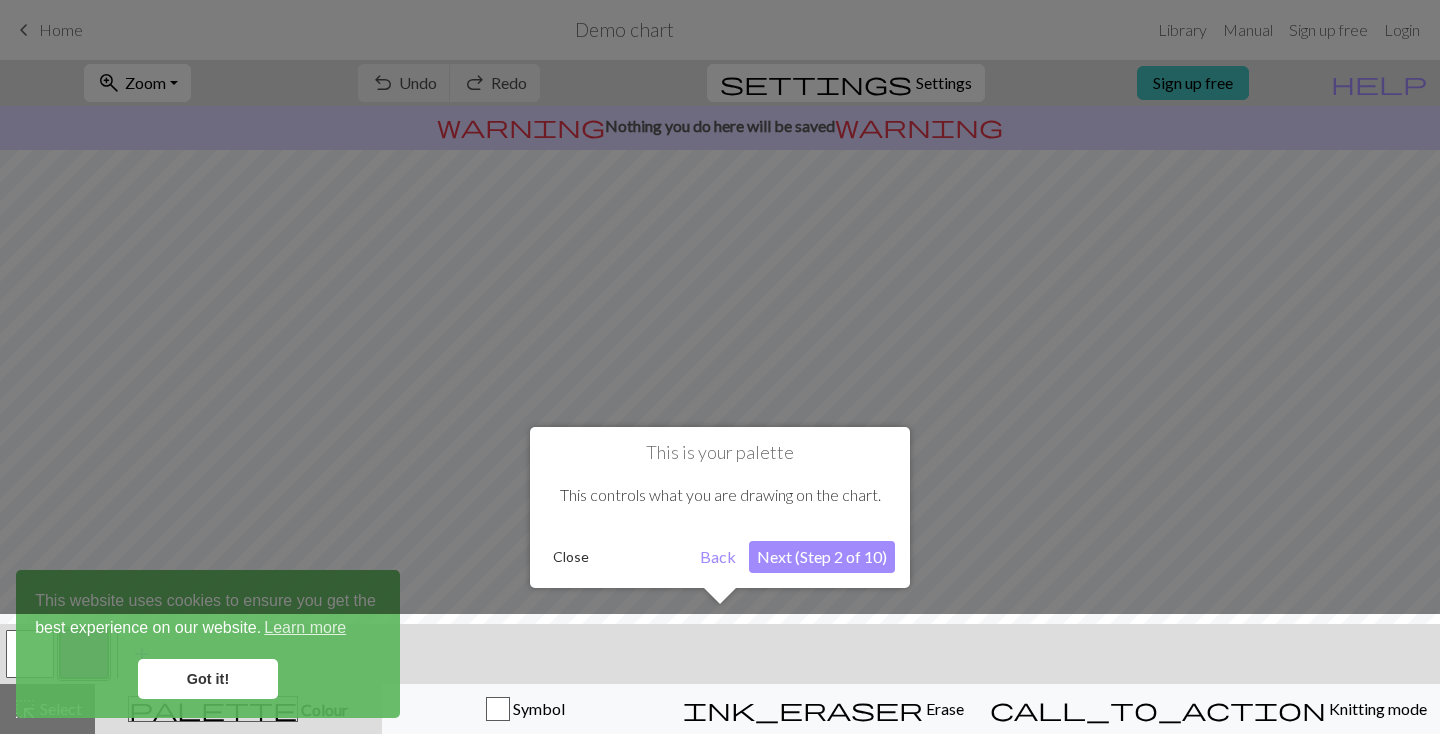 click on "Next (Step 2 of 10)" at bounding box center [822, 557] 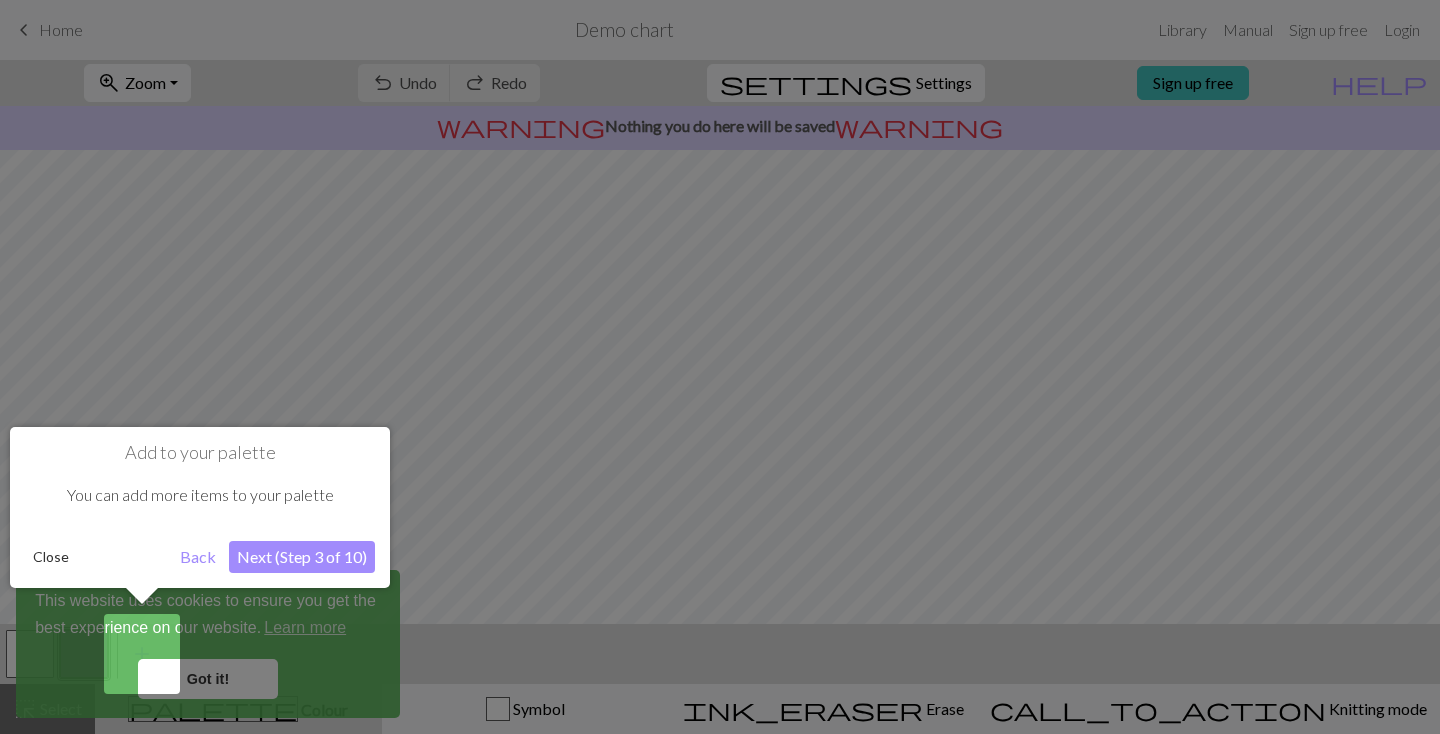 click on "Next (Step 3 of 10)" at bounding box center [302, 557] 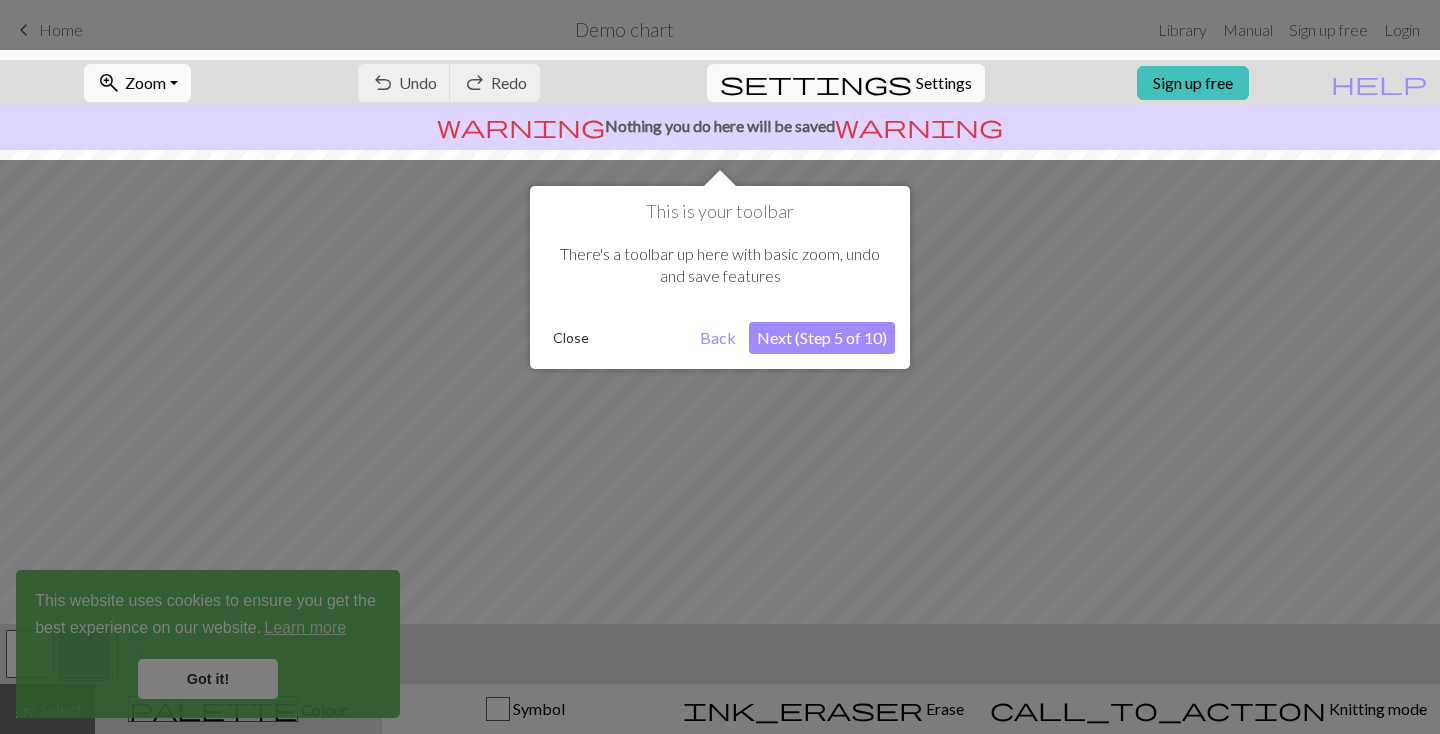 click on "Next (Step 5 of 10)" at bounding box center (822, 338) 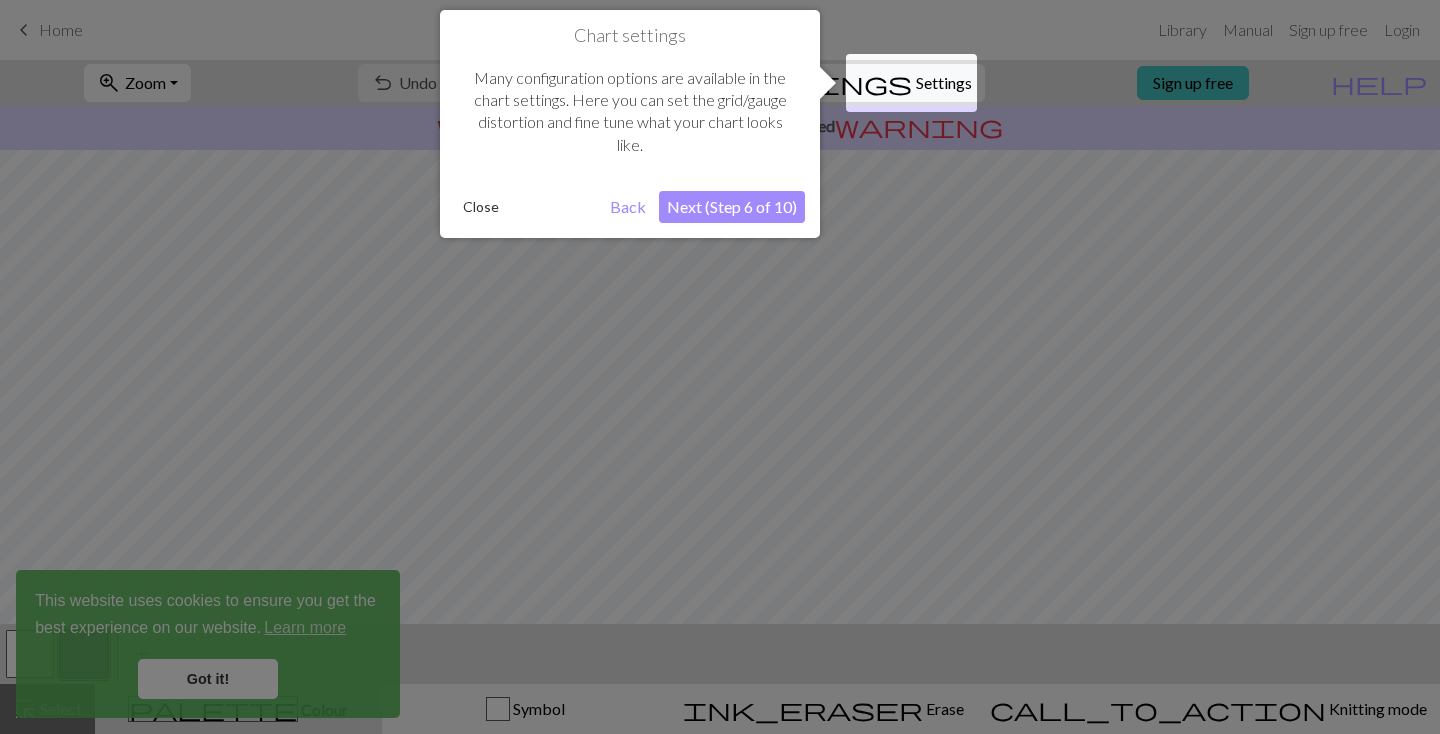 click on "Next (Step 6 of 10)" at bounding box center [732, 207] 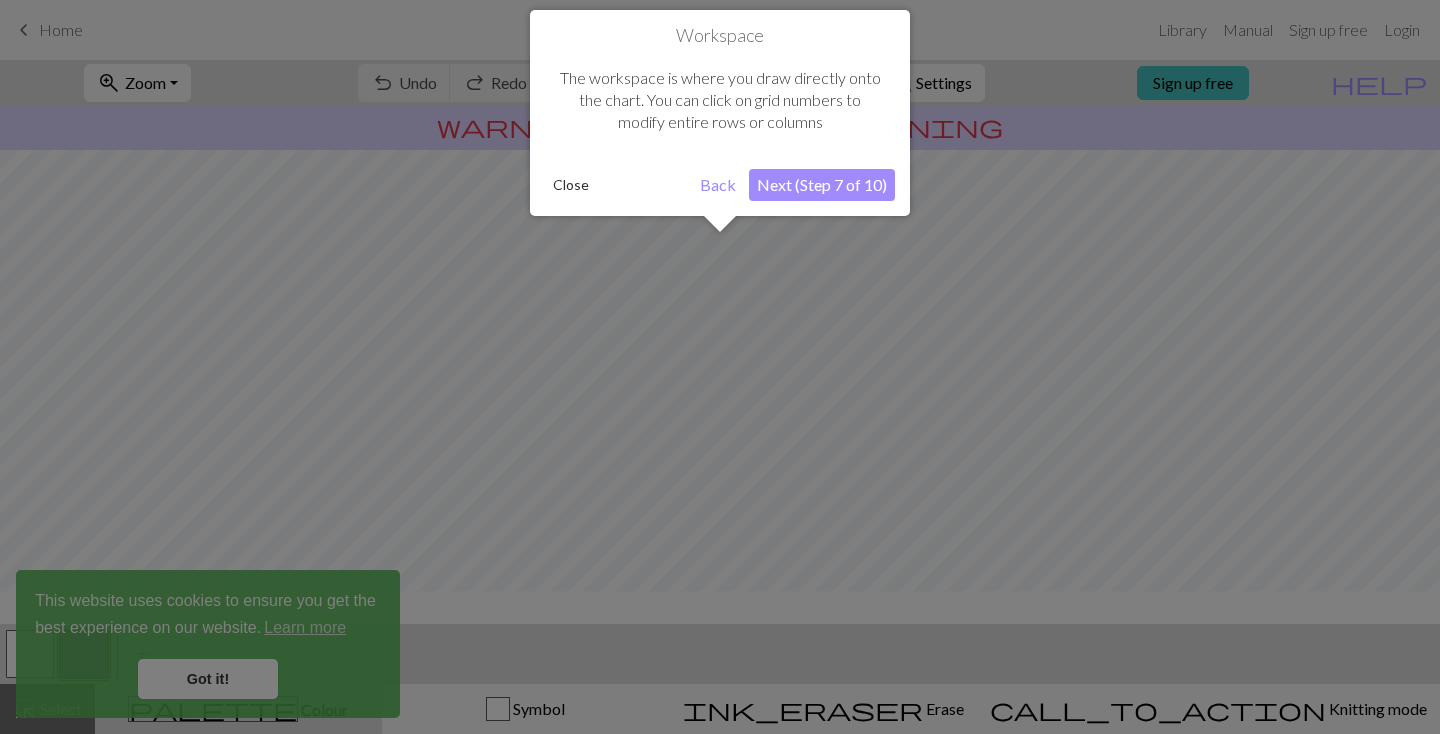 scroll, scrollTop: 120, scrollLeft: 0, axis: vertical 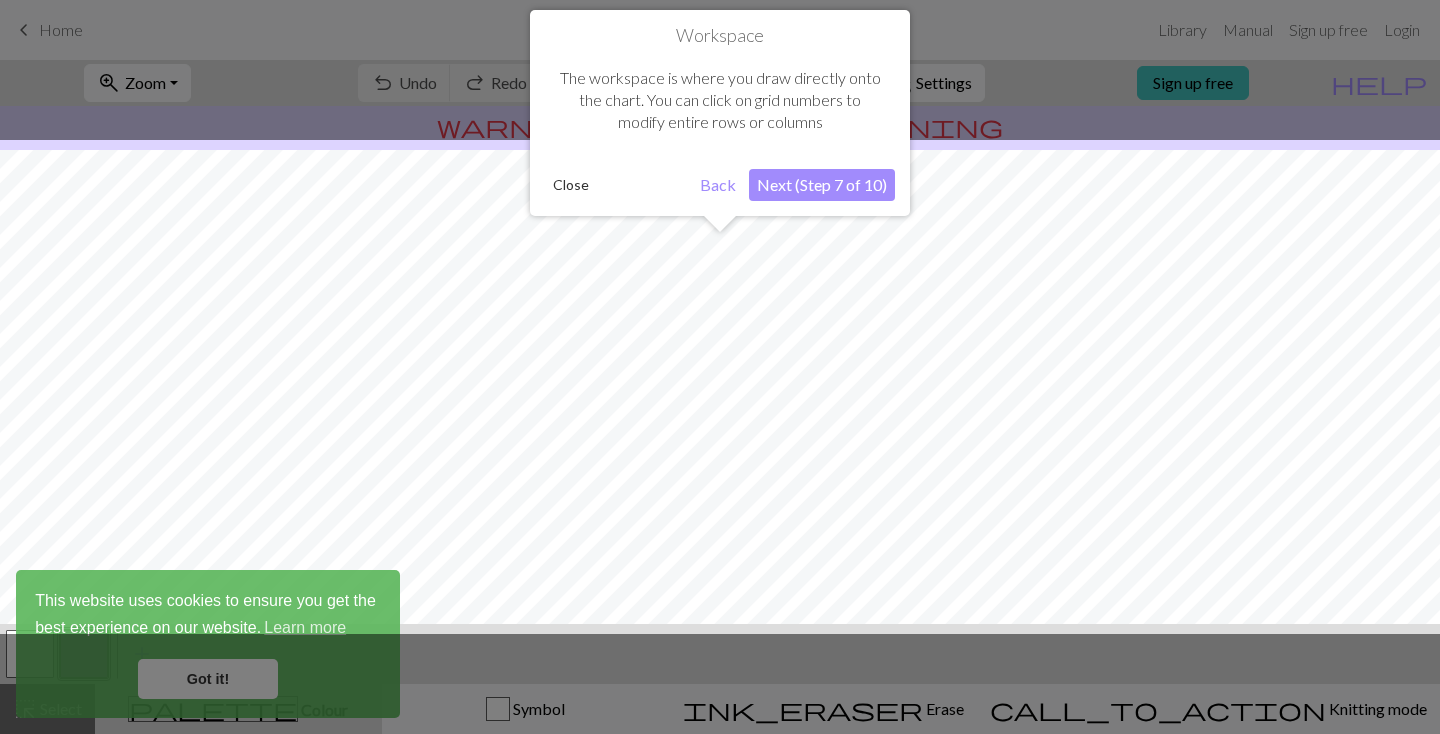click on "Next (Step 7 of 10)" at bounding box center [822, 185] 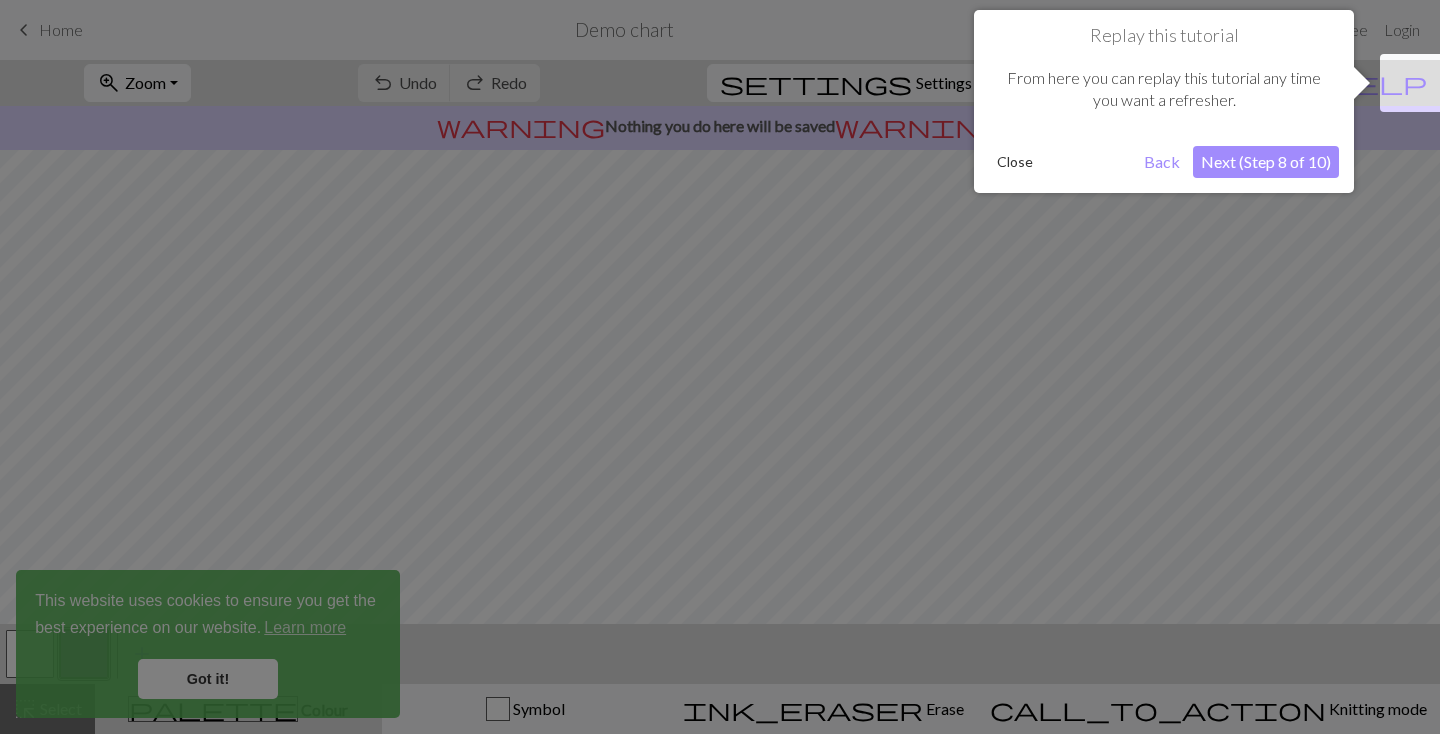 click on "Next (Step 8 of 10)" at bounding box center (1266, 162) 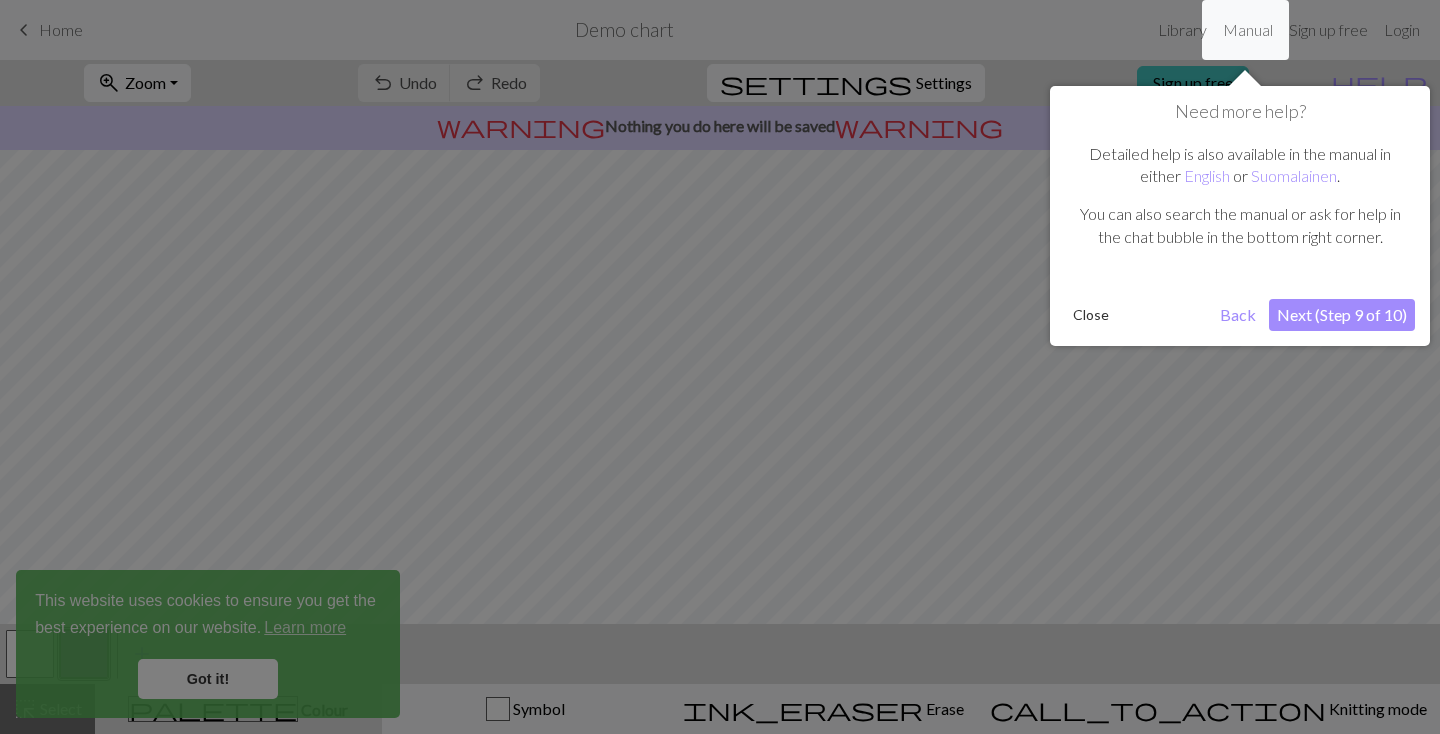 click on "Next (Step 9 of 10)" at bounding box center [1342, 315] 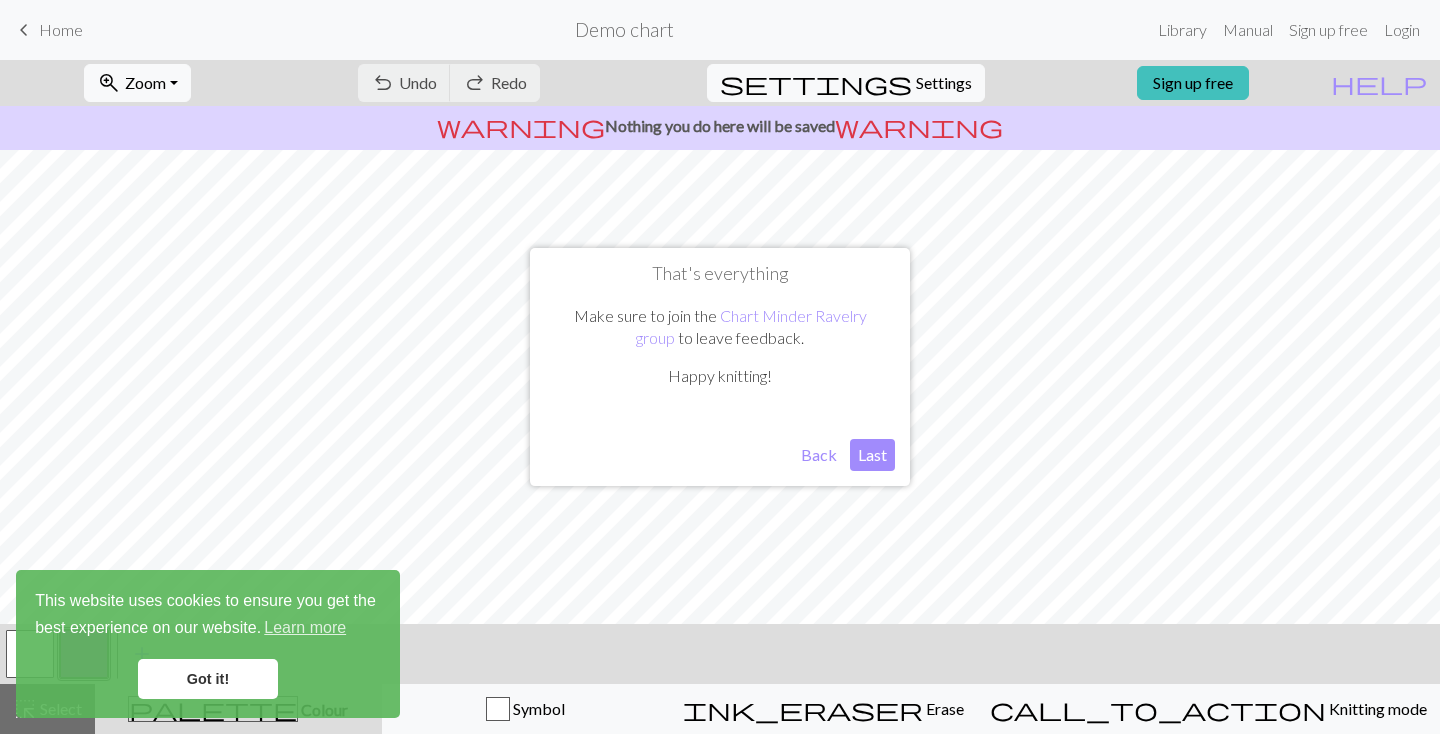 click on "Last" at bounding box center (872, 455) 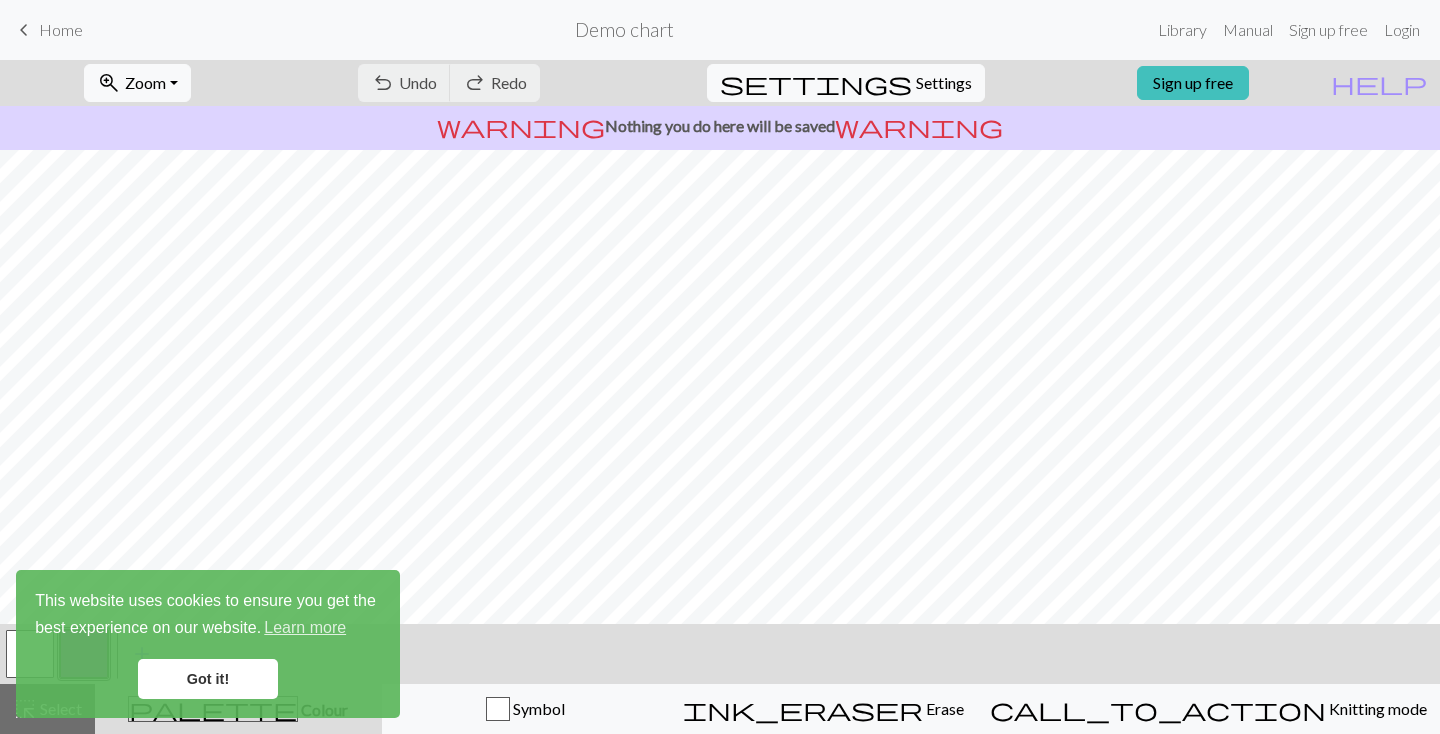 click on "Got it!" at bounding box center [208, 679] 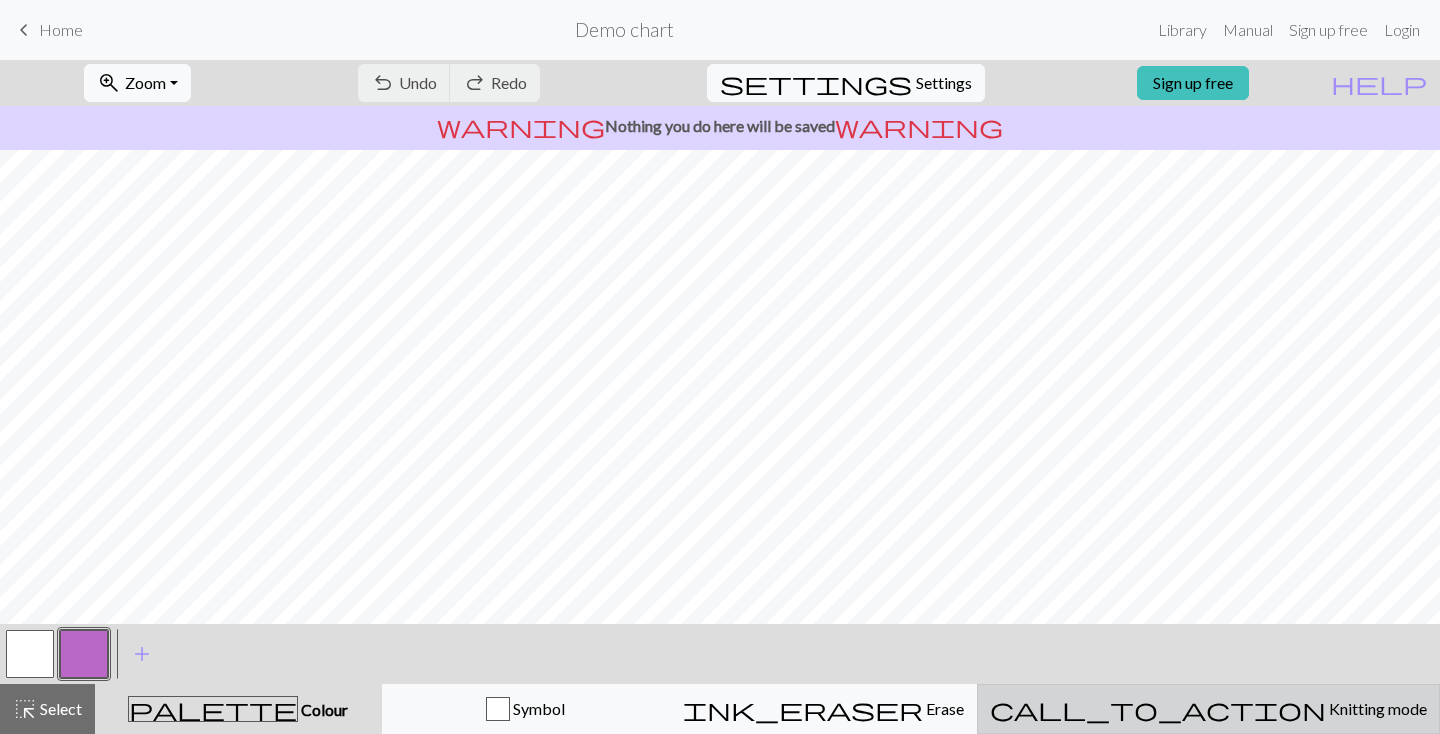 click on "call_to_action   Knitting mode   Knitting mode" at bounding box center (1208, 709) 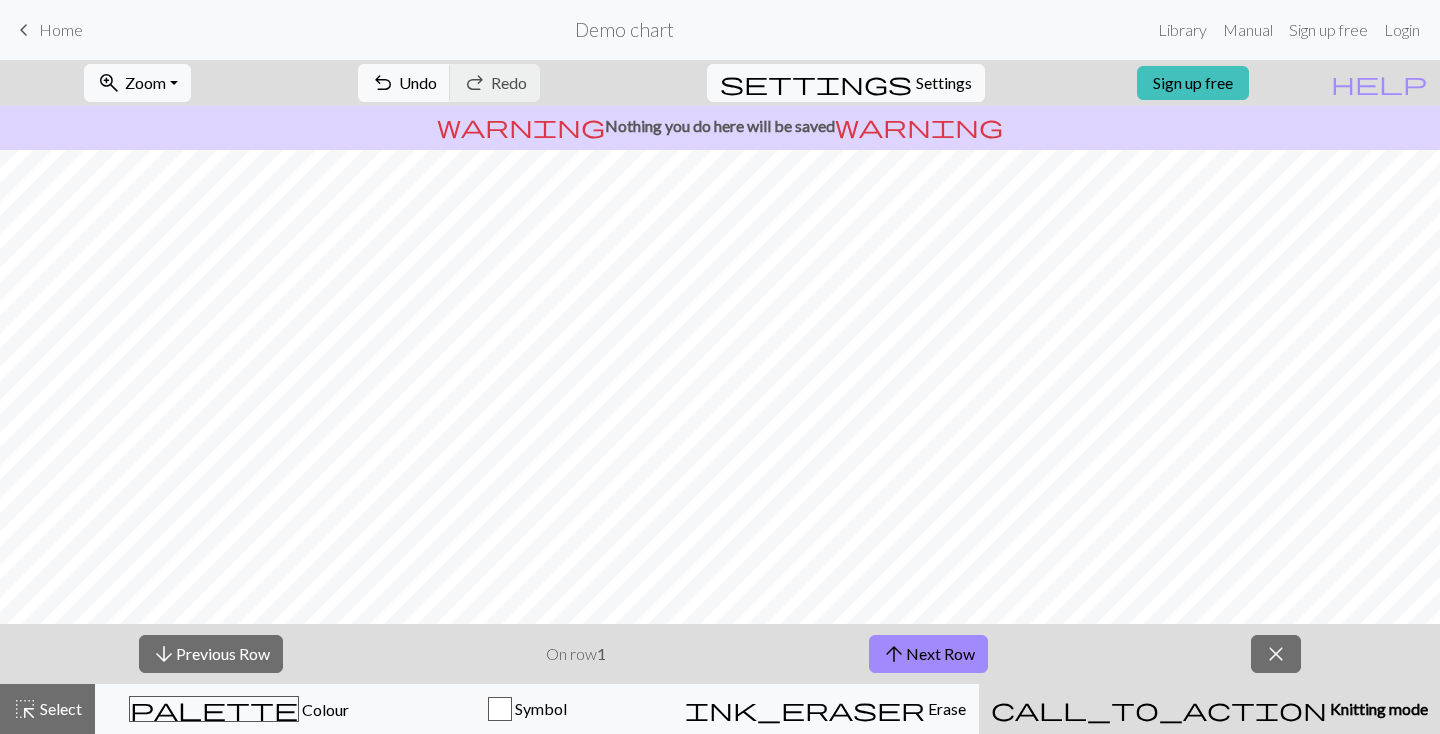 click on "Knitting mode" at bounding box center [1377, 708] 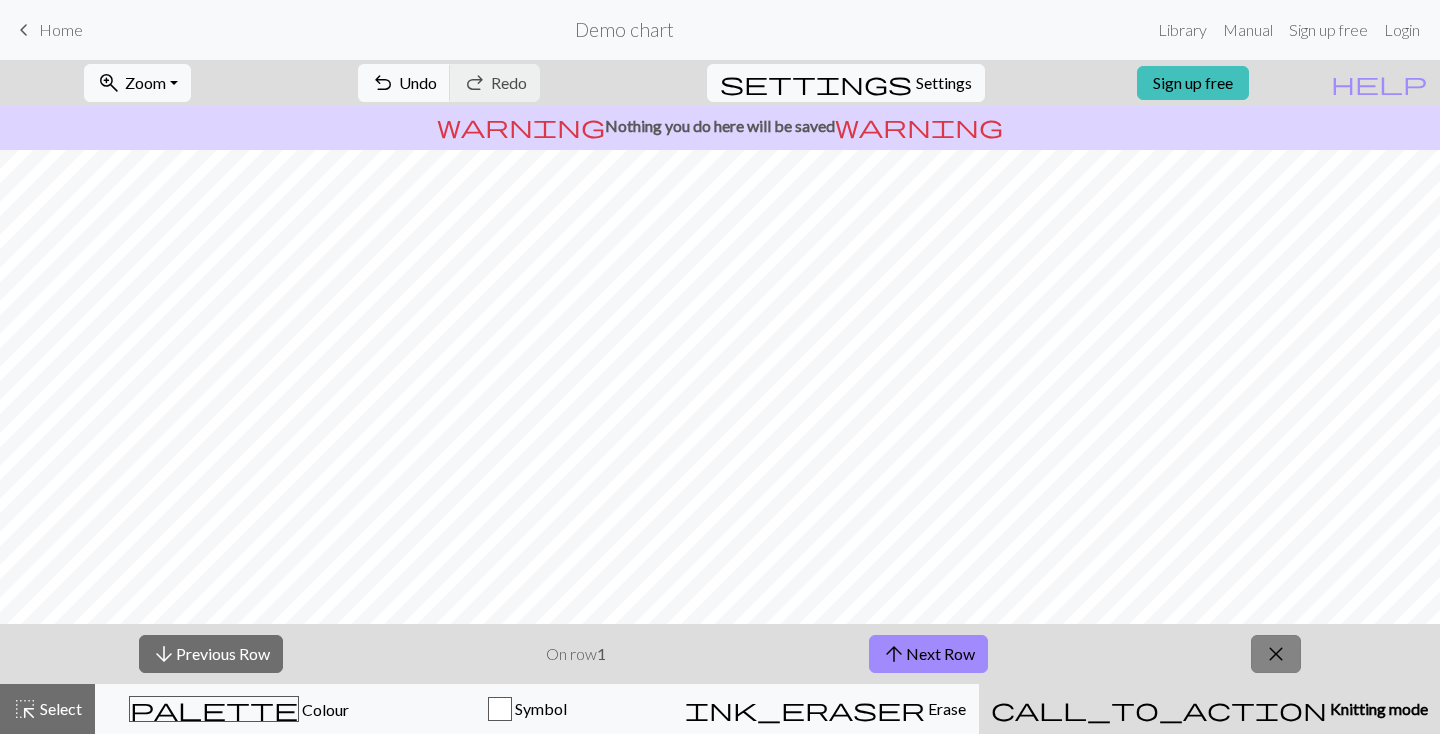 click on "close" at bounding box center [1276, 654] 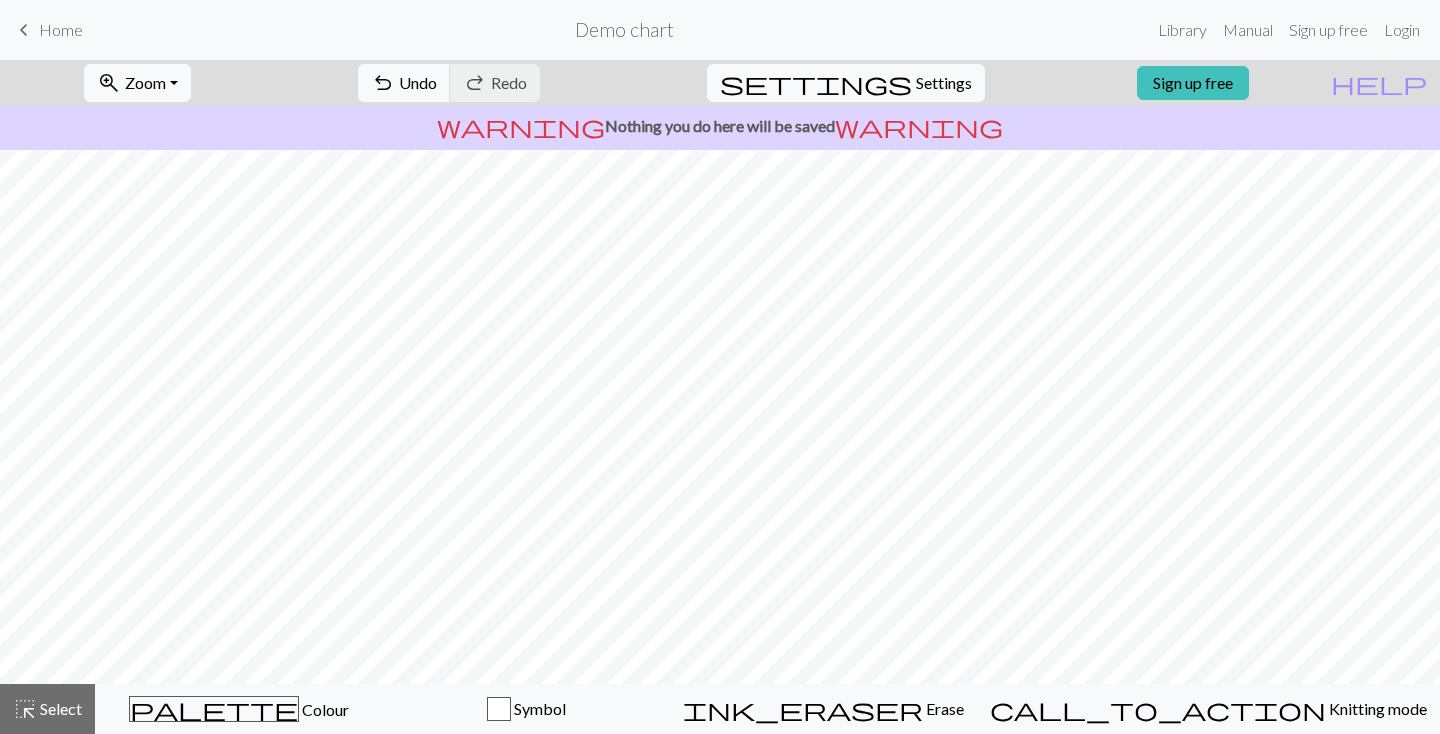 click on "keyboard_arrow_left" at bounding box center (24, 30) 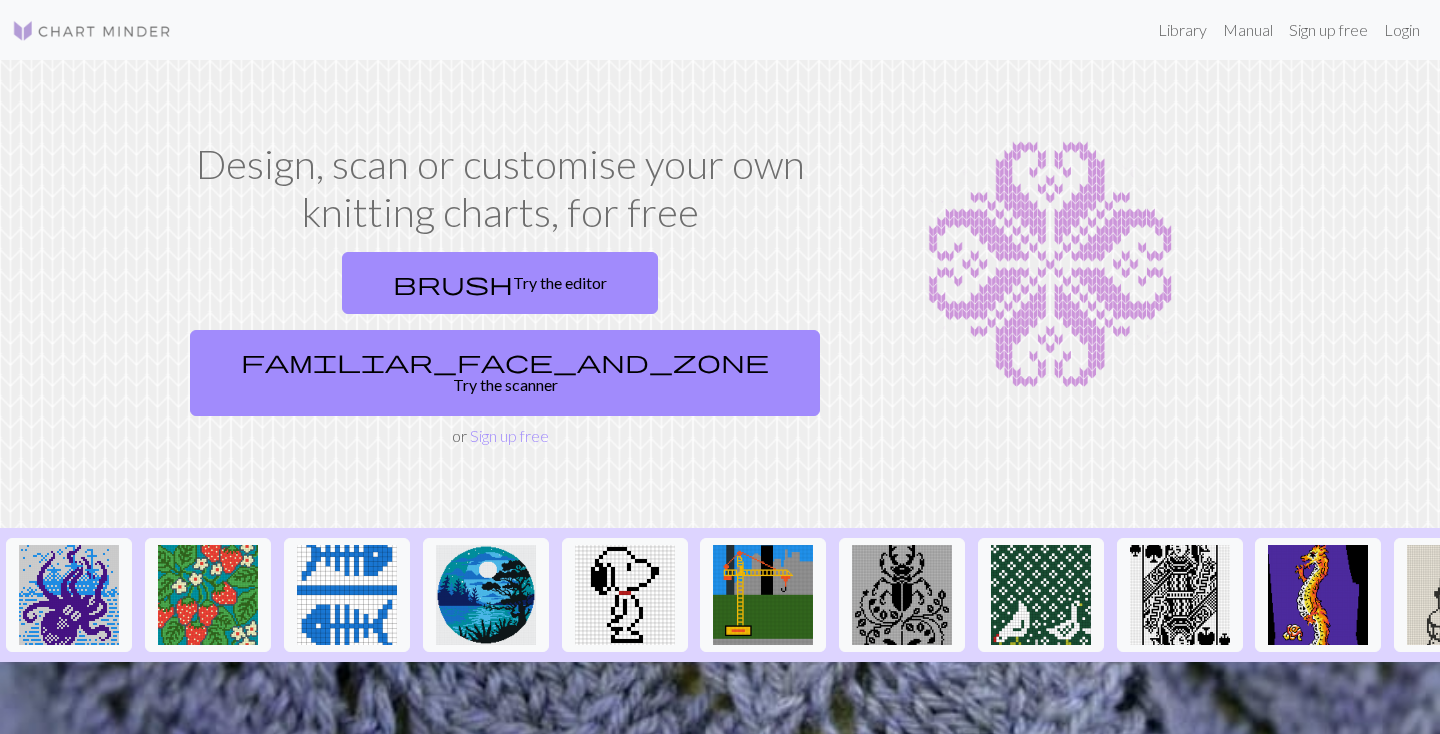 scroll, scrollTop: 0, scrollLeft: 0, axis: both 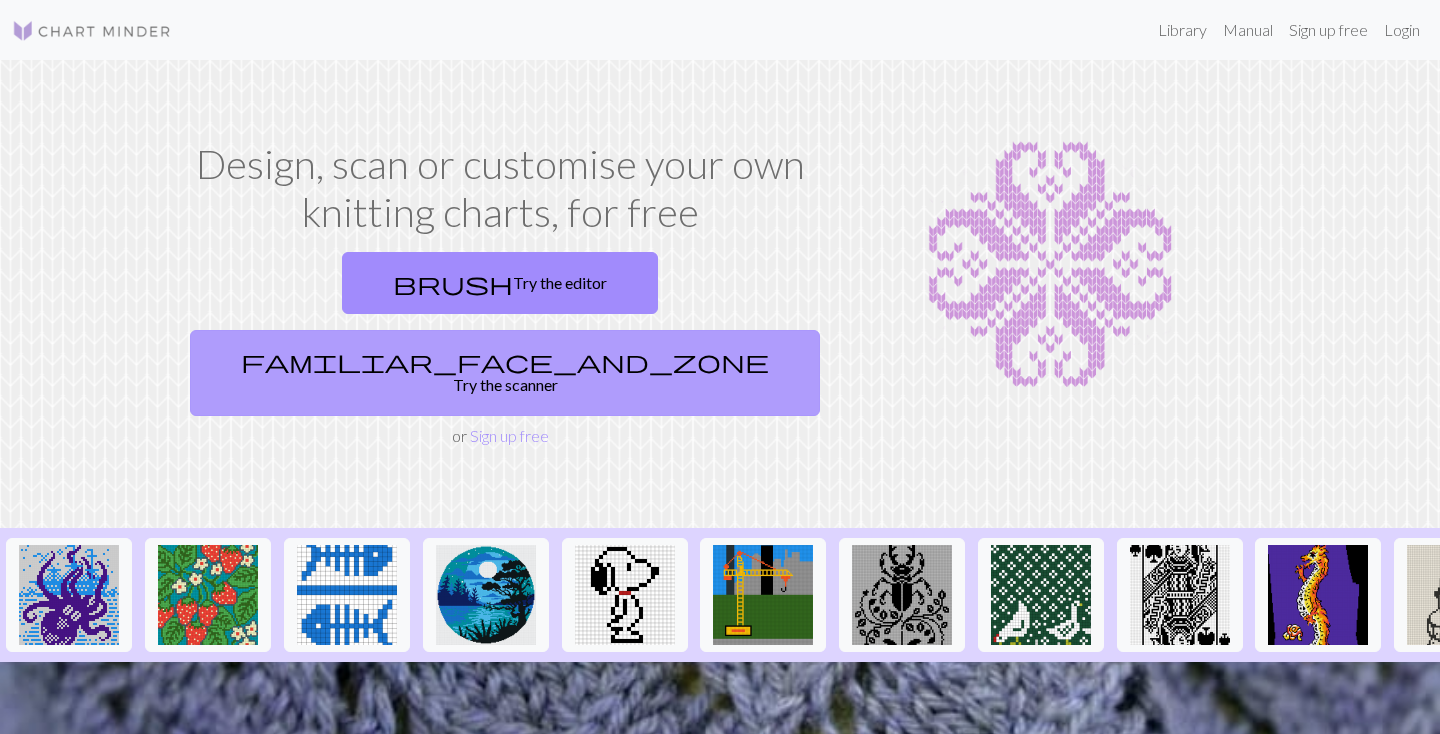 click on "familiar_face_and_zone  Try the scanner" at bounding box center (505, 373) 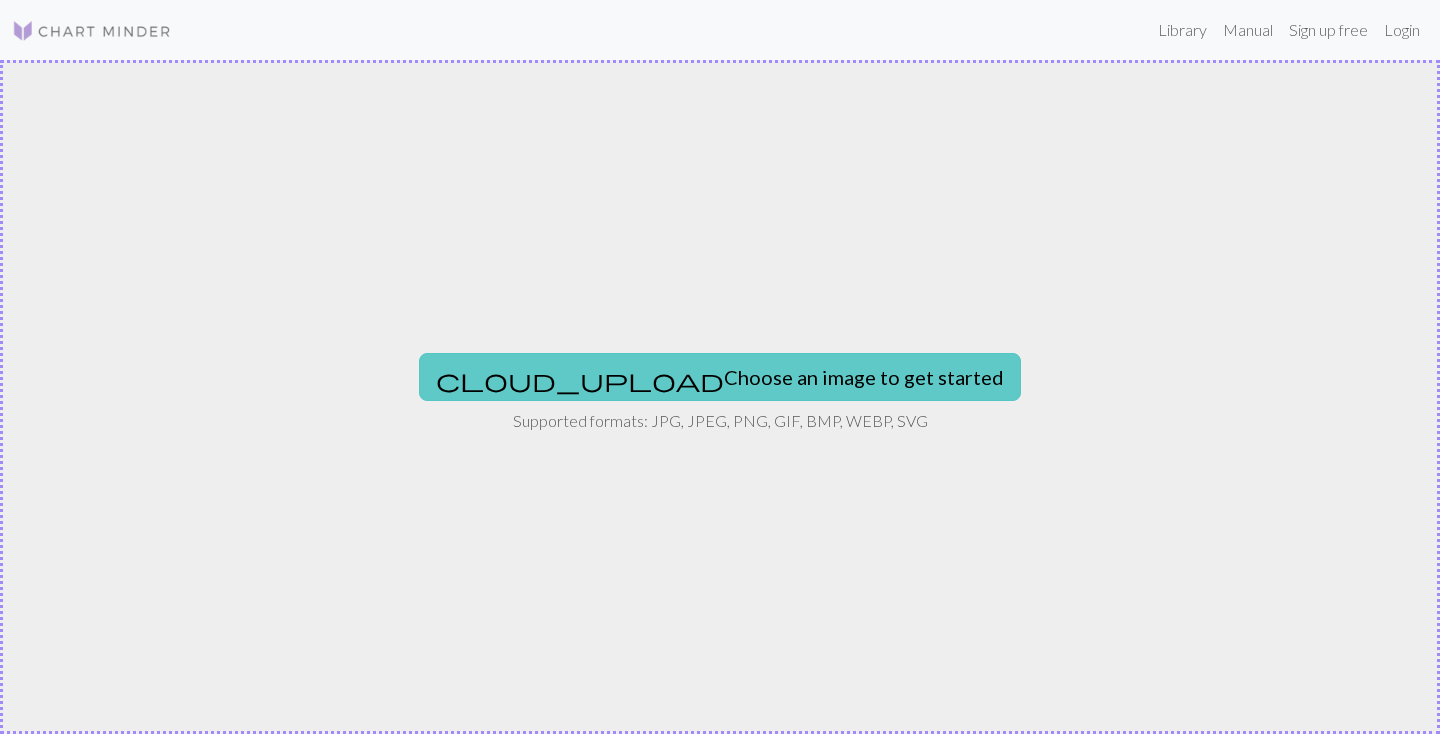 click on "cloud_upload  Choose an image to get started" at bounding box center (720, 377) 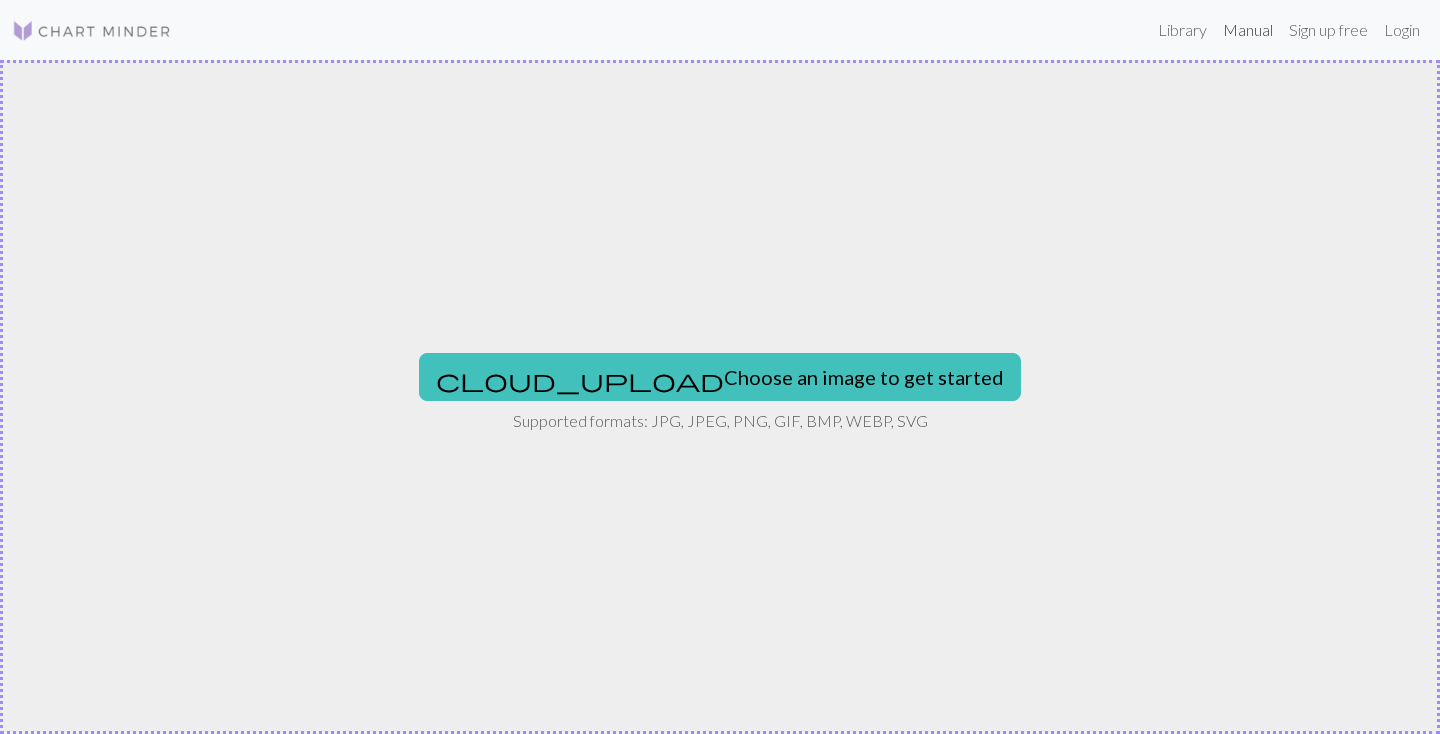 click on "Manual" at bounding box center (1248, 30) 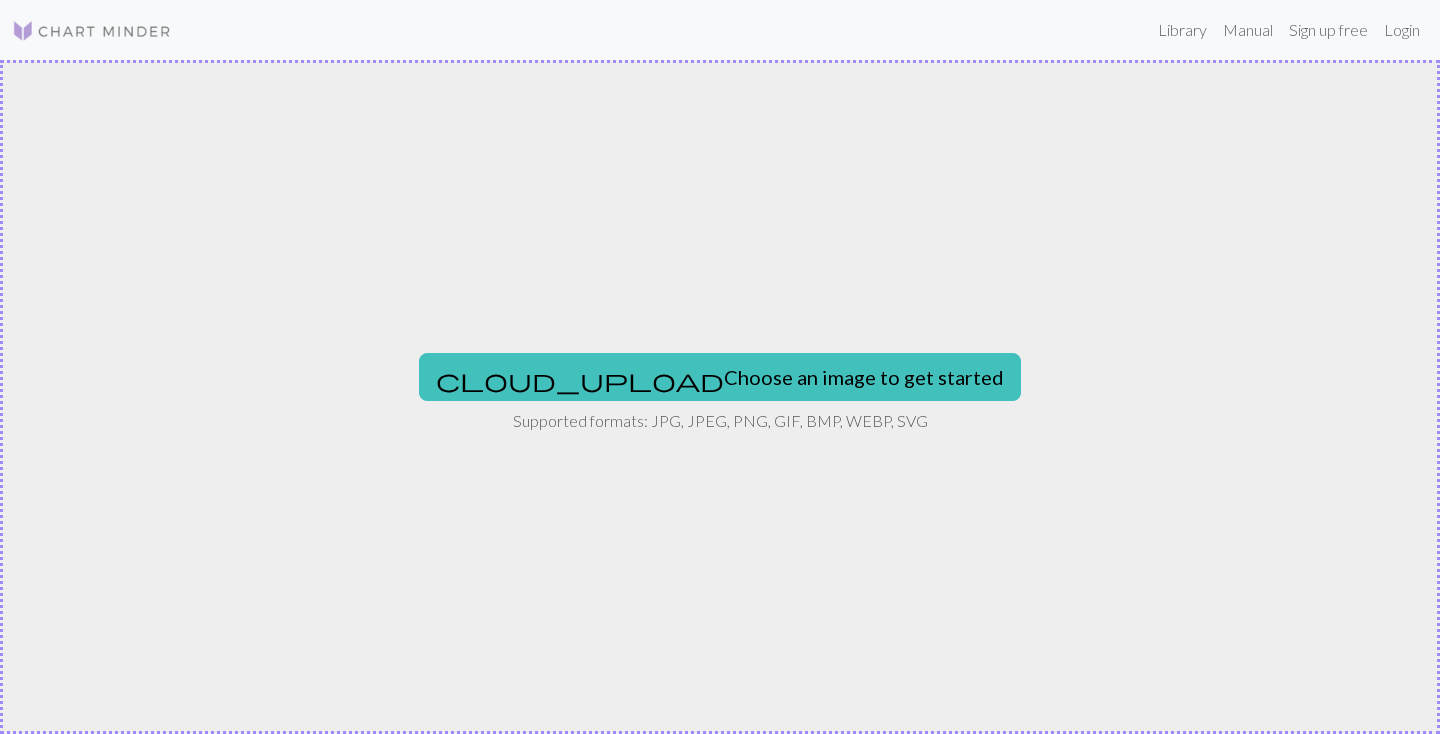 scroll, scrollTop: 0, scrollLeft: 0, axis: both 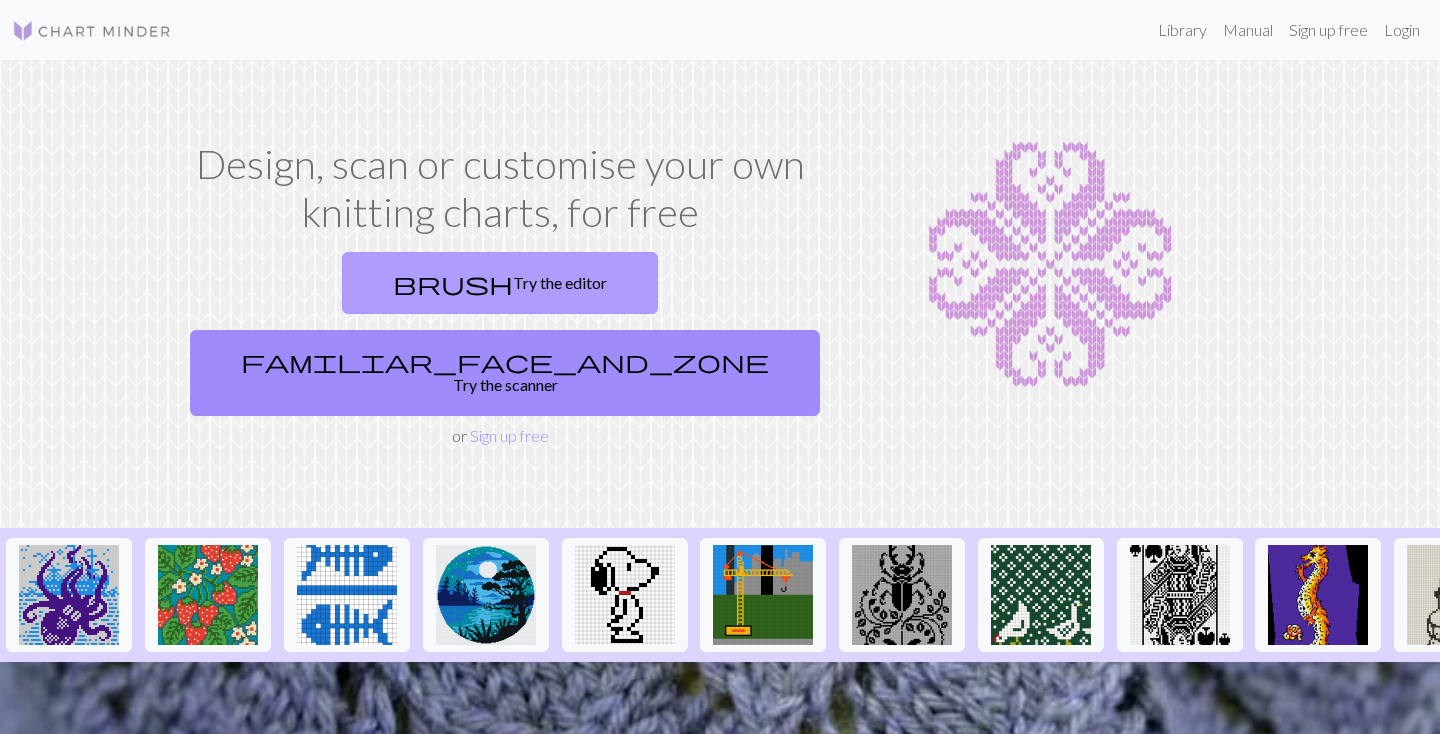 click on "brush  Try the editor" at bounding box center [500, 283] 